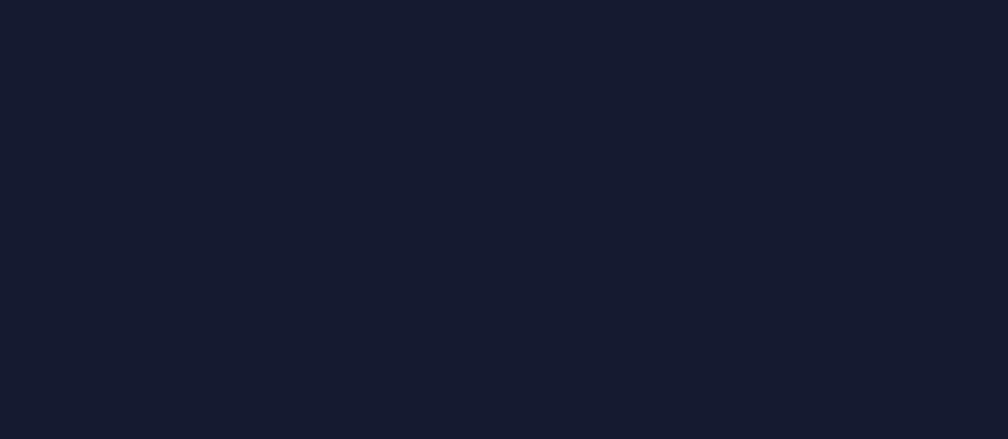 scroll, scrollTop: 0, scrollLeft: 0, axis: both 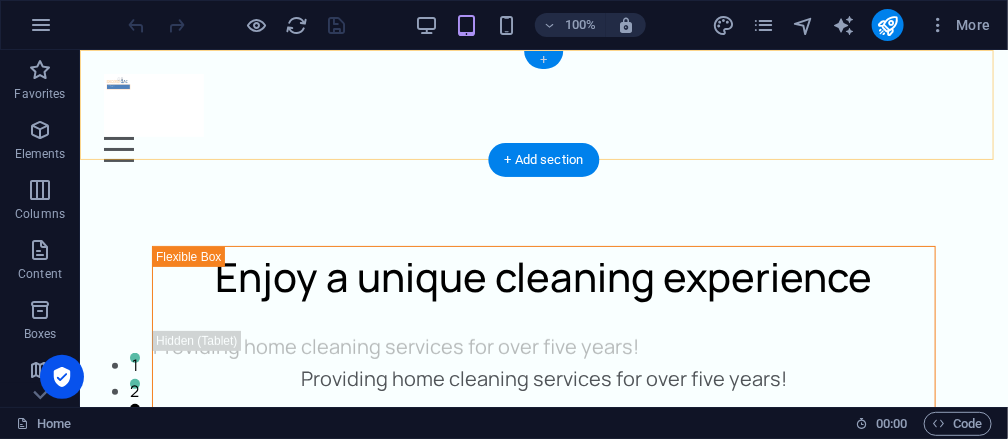 click on "+" at bounding box center (543, 60) 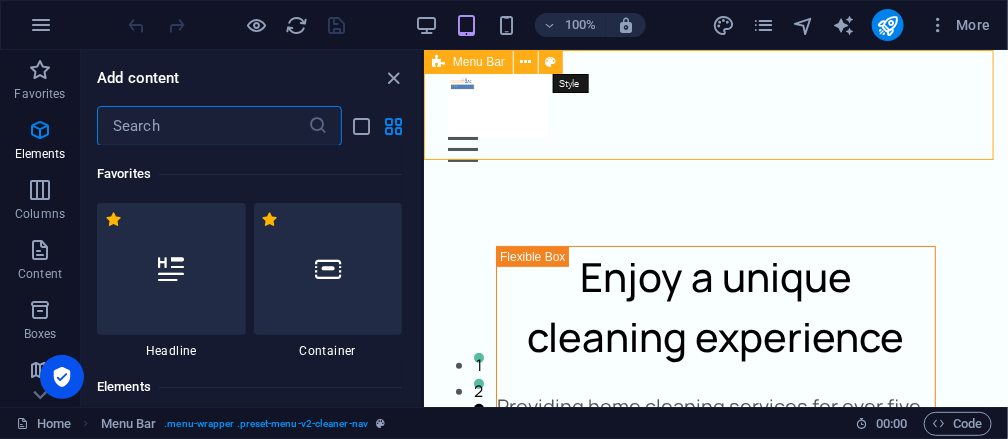 scroll, scrollTop: 3498, scrollLeft: 0, axis: vertical 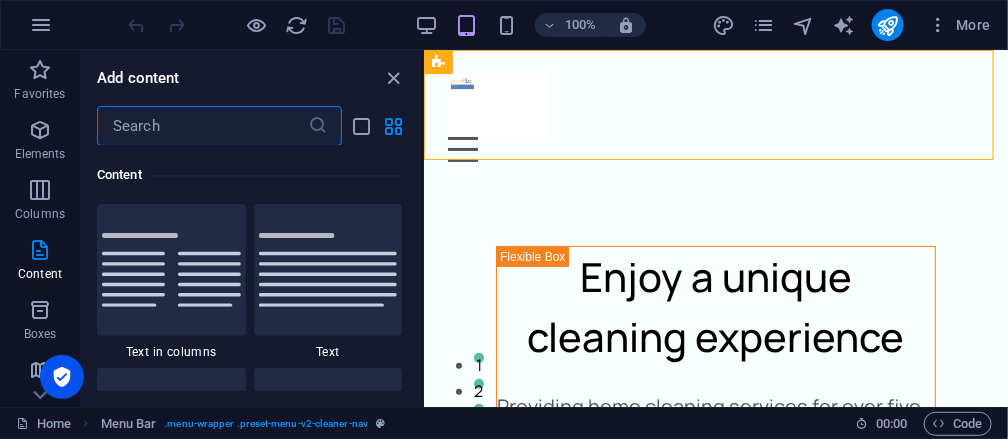 click at bounding box center (202, 126) 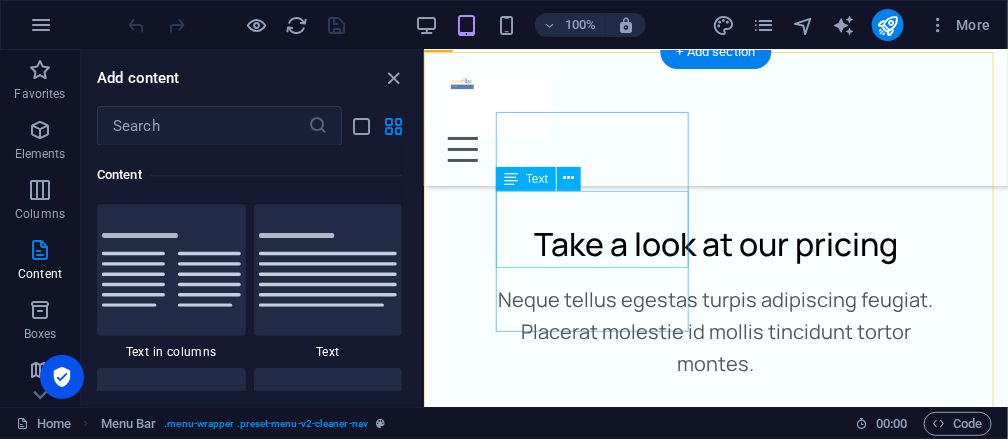 scroll, scrollTop: 11229, scrollLeft: 0, axis: vertical 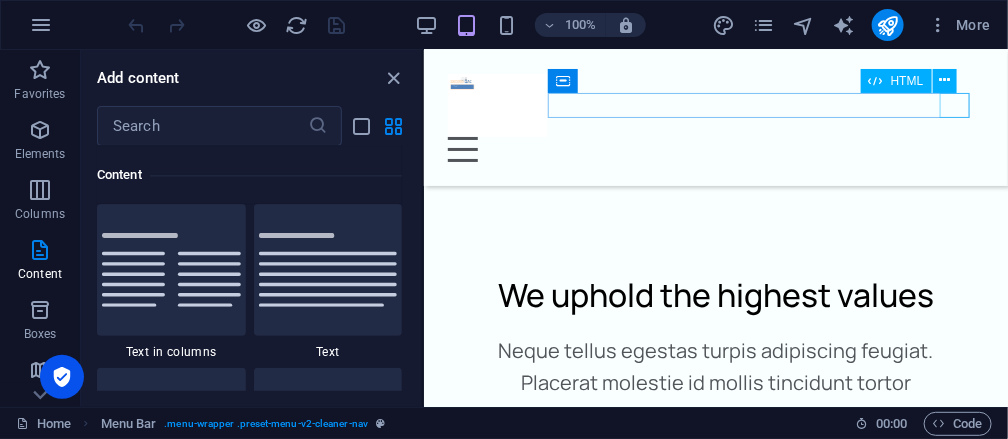 click at bounding box center (715, 148) 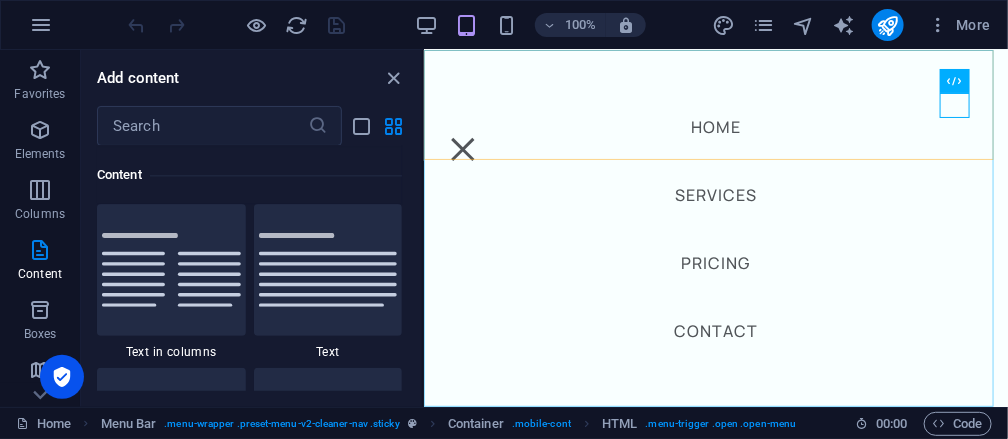 click on "Home Services Pricing Contact" at bounding box center (715, 227) 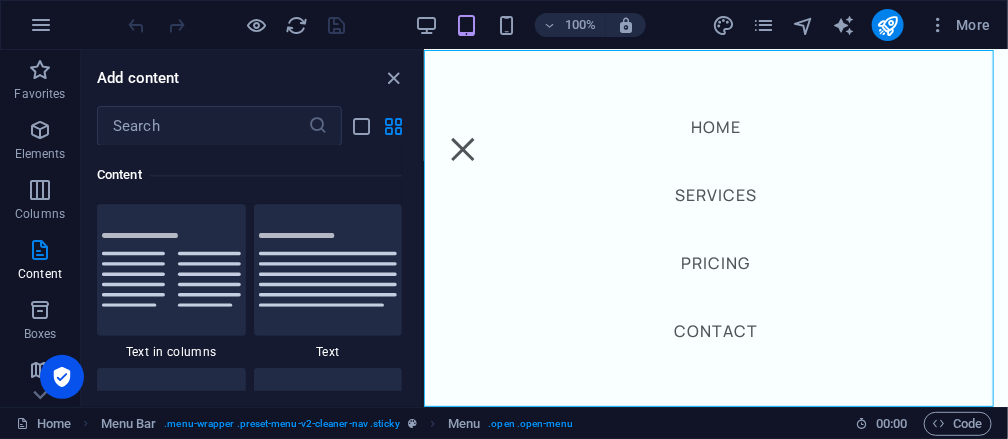 click on "Home Services Pricing Contact" at bounding box center [715, 227] 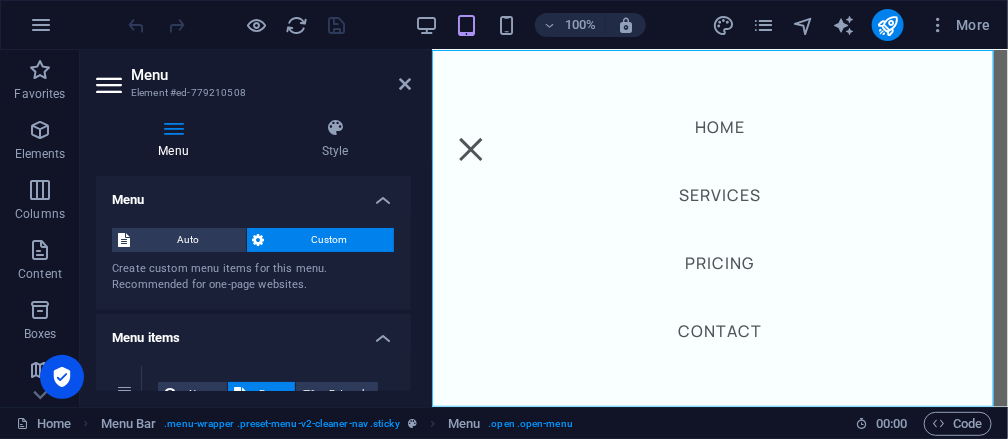 scroll, scrollTop: 11369, scrollLeft: 0, axis: vertical 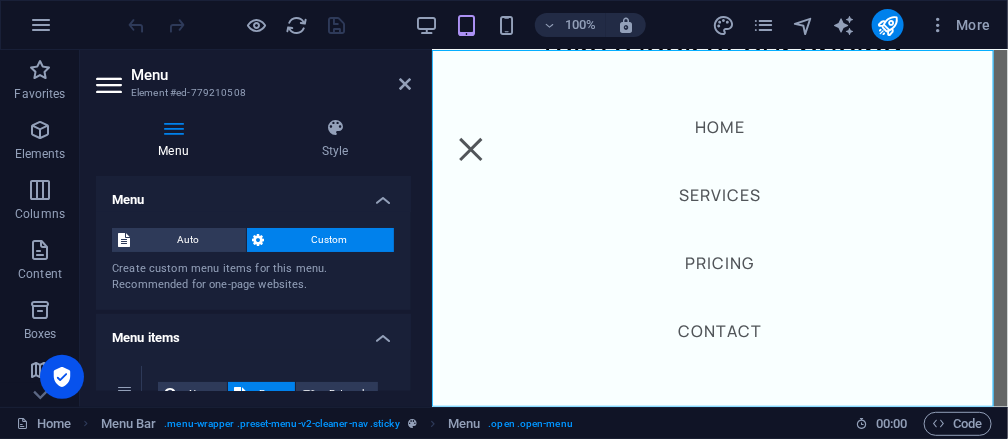 click on "Home Services Pricing Contact" at bounding box center [719, 227] 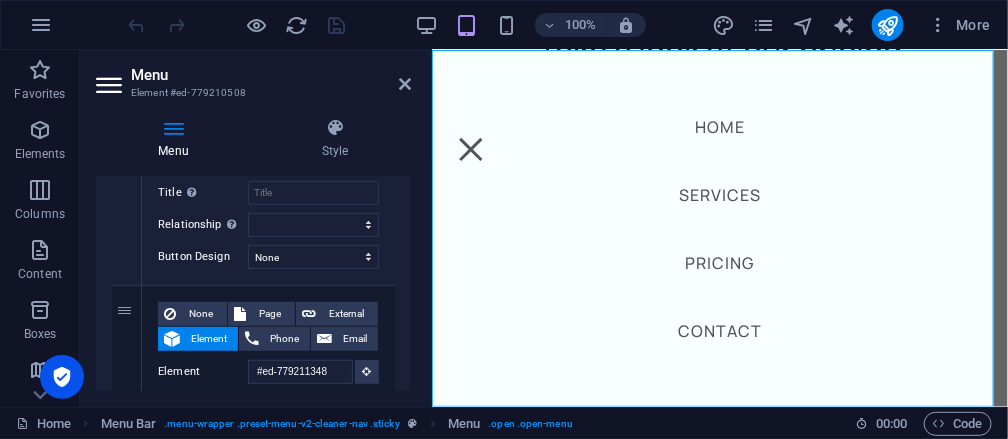 scroll, scrollTop: 400, scrollLeft: 0, axis: vertical 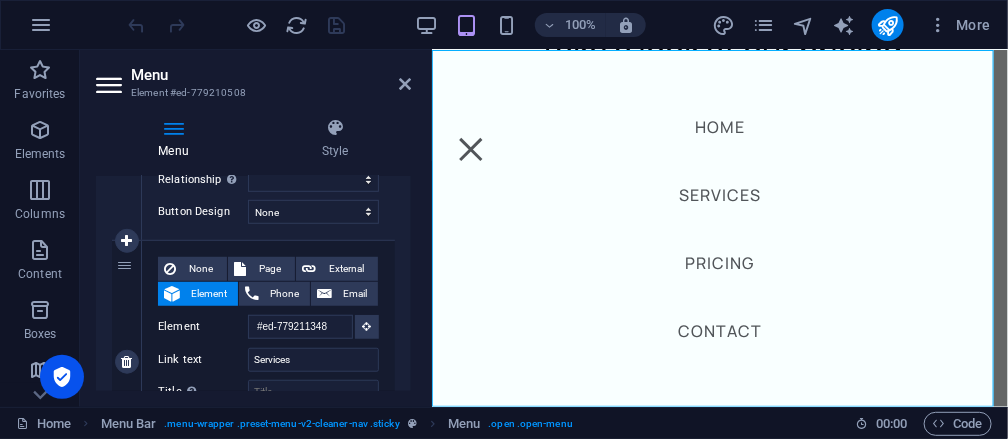 click on "Element" at bounding box center [209, 294] 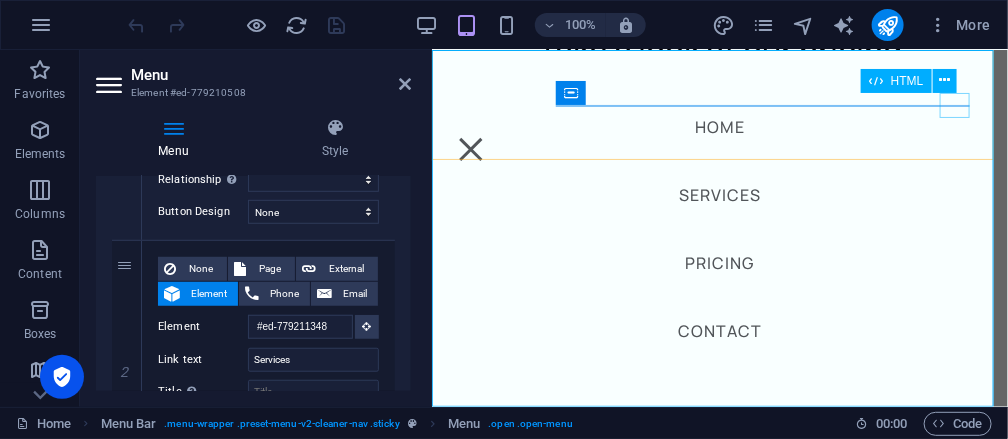 click at bounding box center (470, 148) 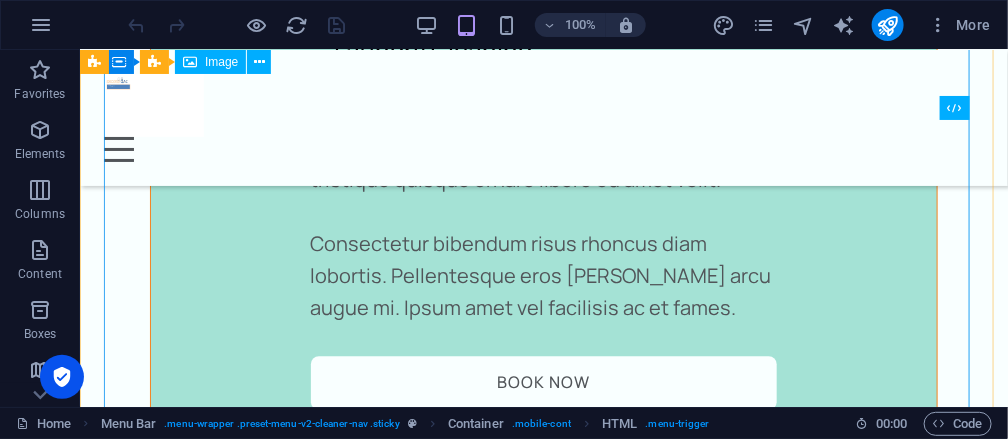 scroll, scrollTop: 5376, scrollLeft: 0, axis: vertical 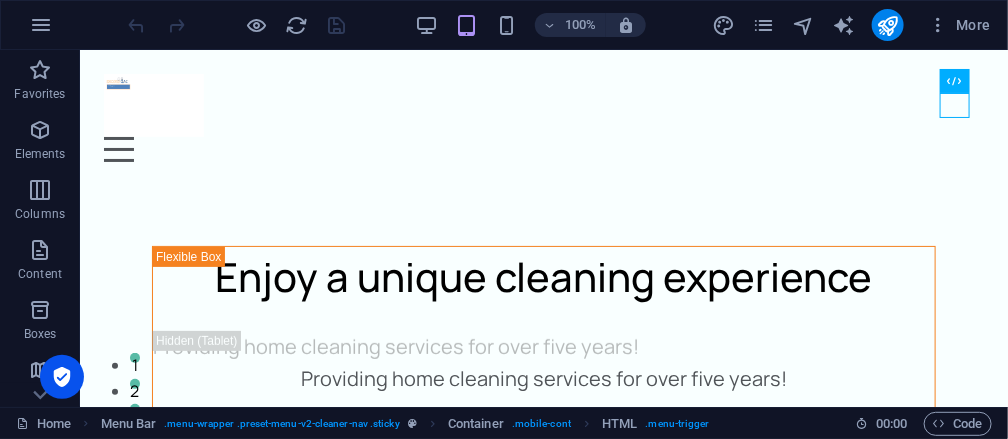 drag, startPoint x: 1000, startPoint y: 59, endPoint x: 1039, endPoint y: 133, distance: 83.64807 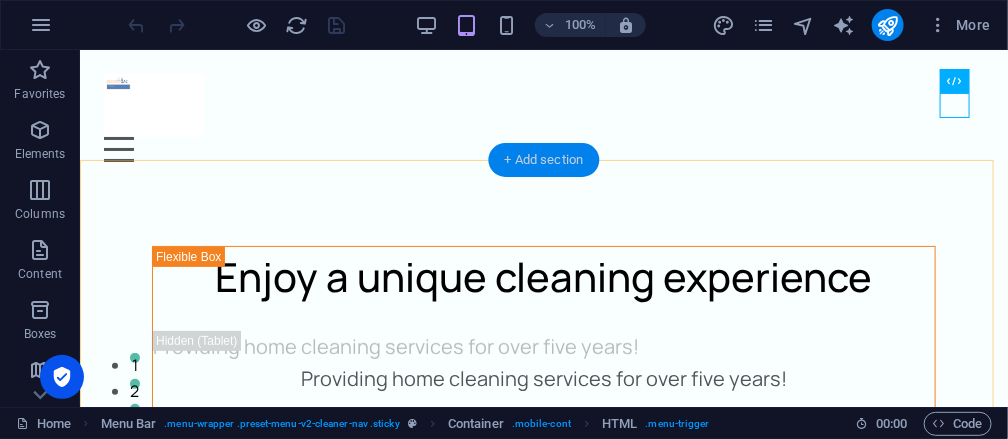 click on "+ Add section" at bounding box center (544, 160) 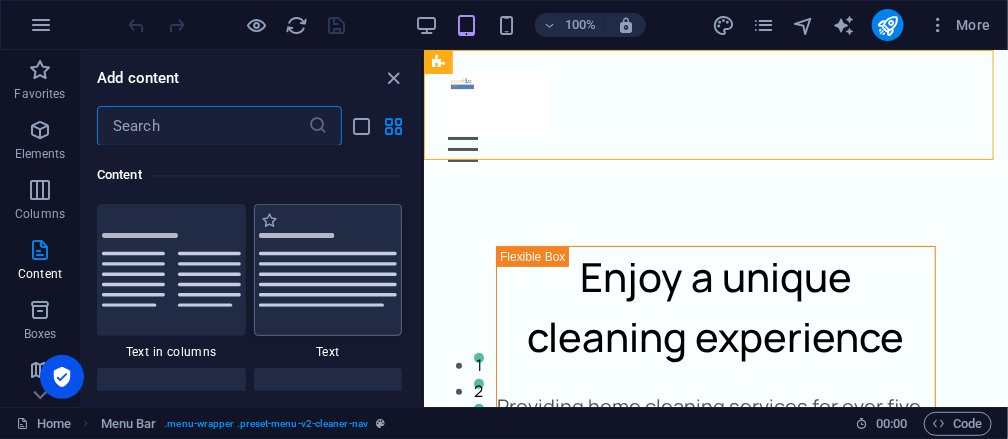 scroll, scrollTop: 3598, scrollLeft: 0, axis: vertical 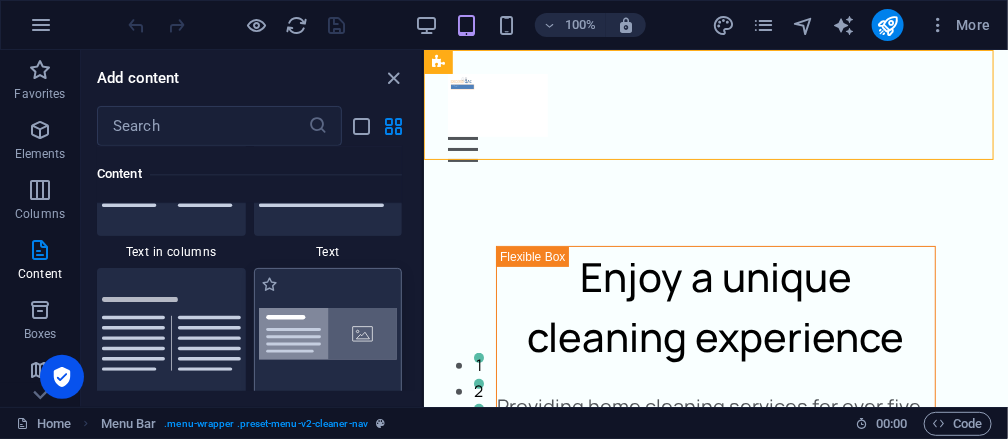 click at bounding box center (328, 334) 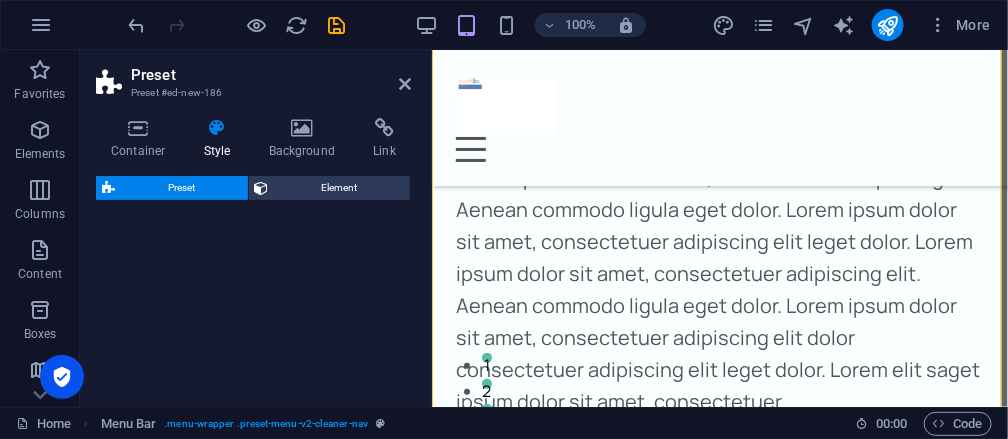select on "rem" 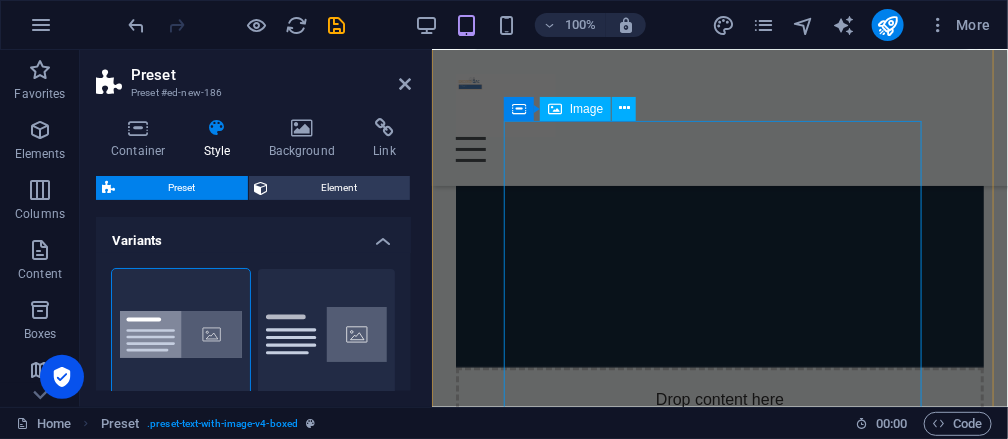 scroll, scrollTop: 1307, scrollLeft: 0, axis: vertical 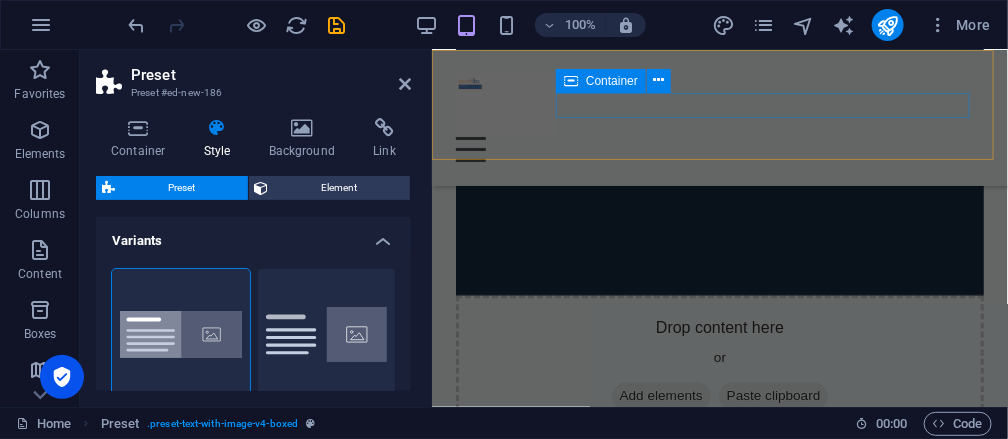 click on "Container" at bounding box center (612, 81) 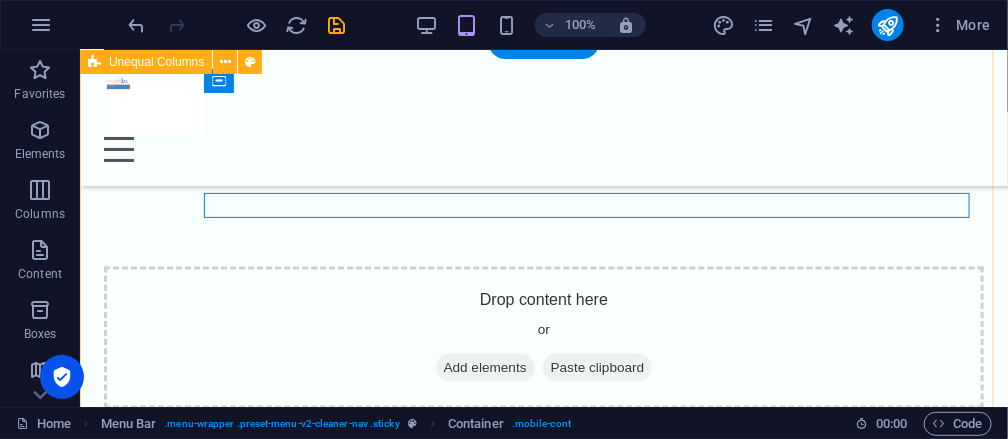 scroll, scrollTop: 747, scrollLeft: 0, axis: vertical 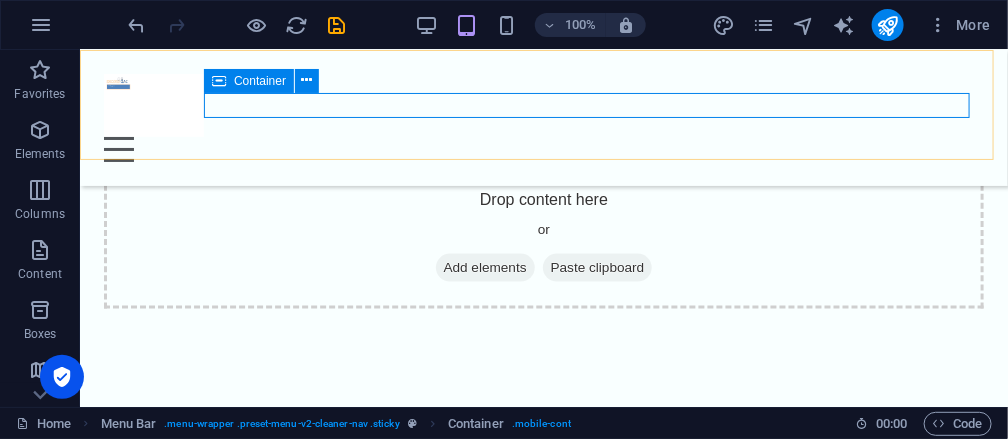 click on "Container" at bounding box center [260, 81] 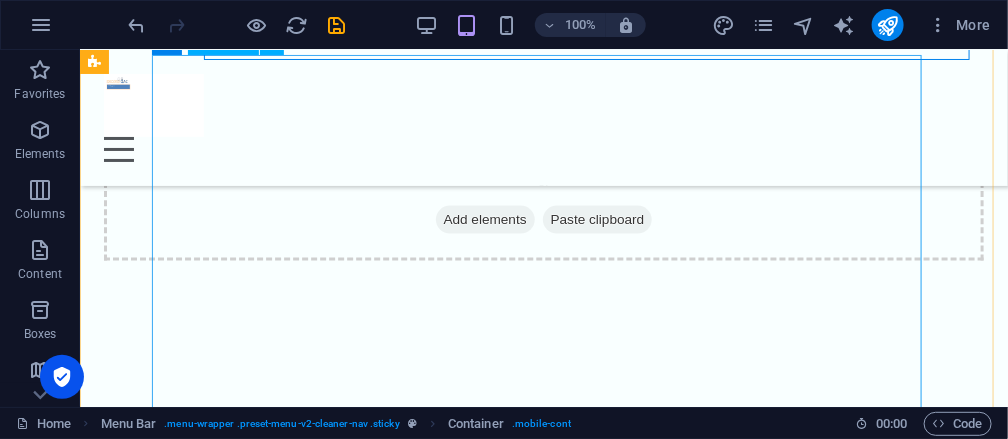 scroll, scrollTop: 847, scrollLeft: 0, axis: vertical 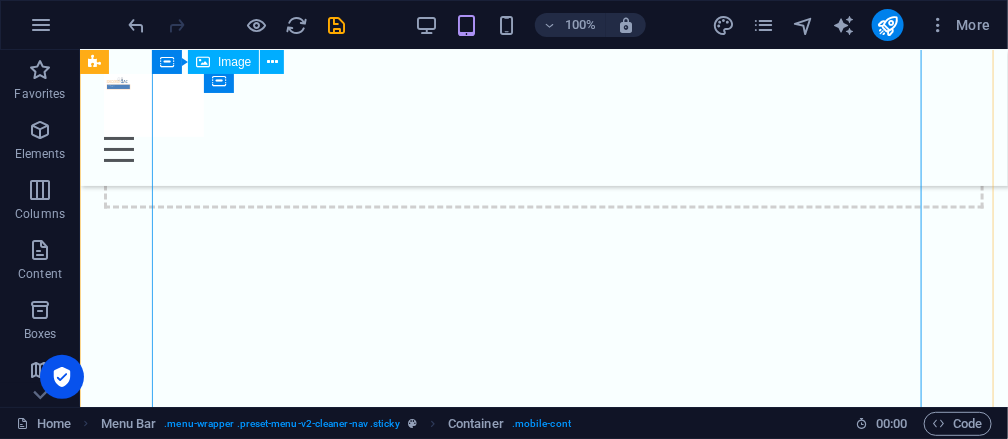 click at bounding box center [543, 1102] 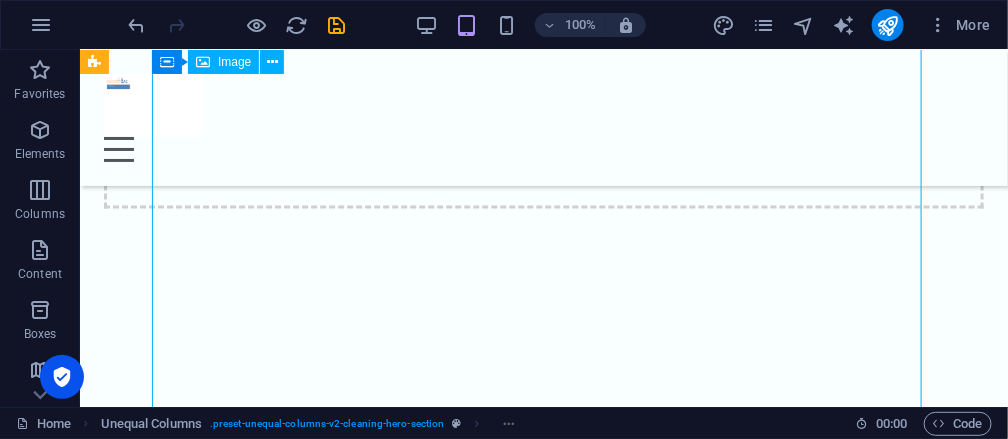 click at bounding box center [543, 1102] 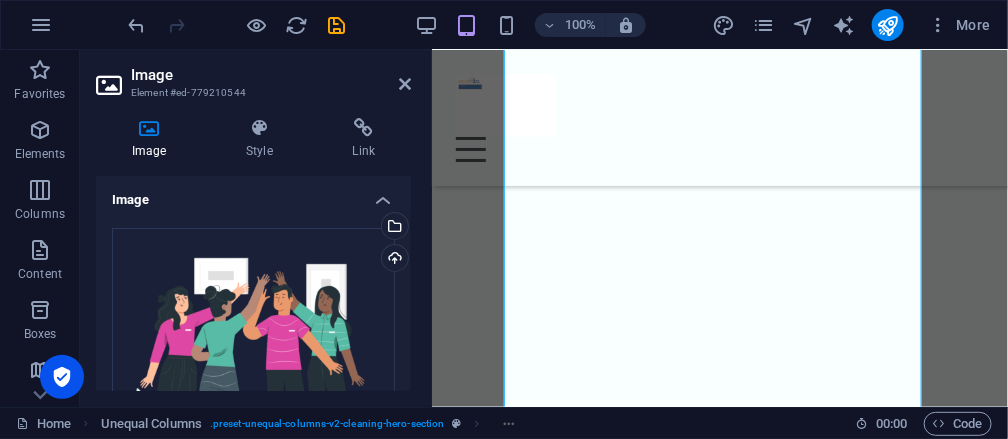 scroll, scrollTop: 1407, scrollLeft: 0, axis: vertical 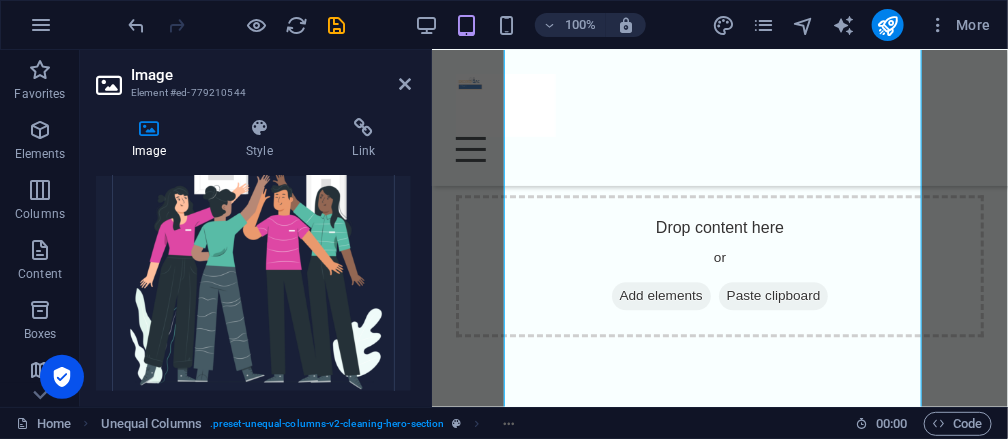 click at bounding box center (149, 128) 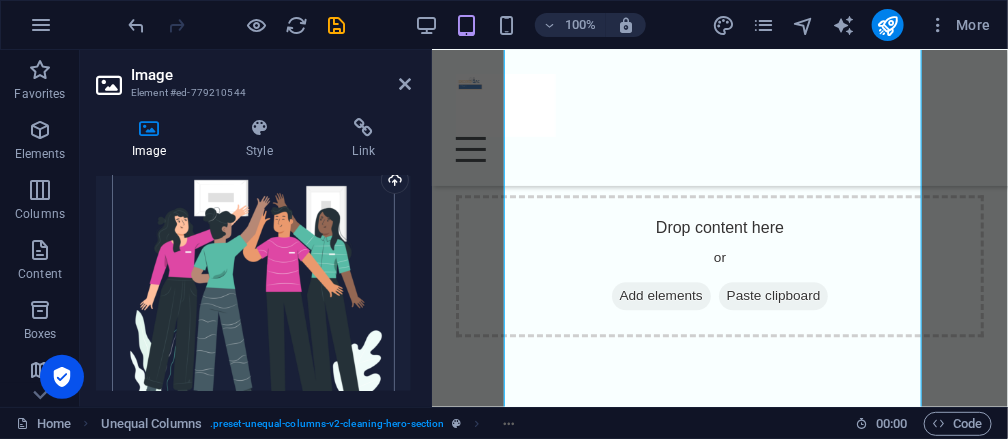 scroll, scrollTop: 0, scrollLeft: 0, axis: both 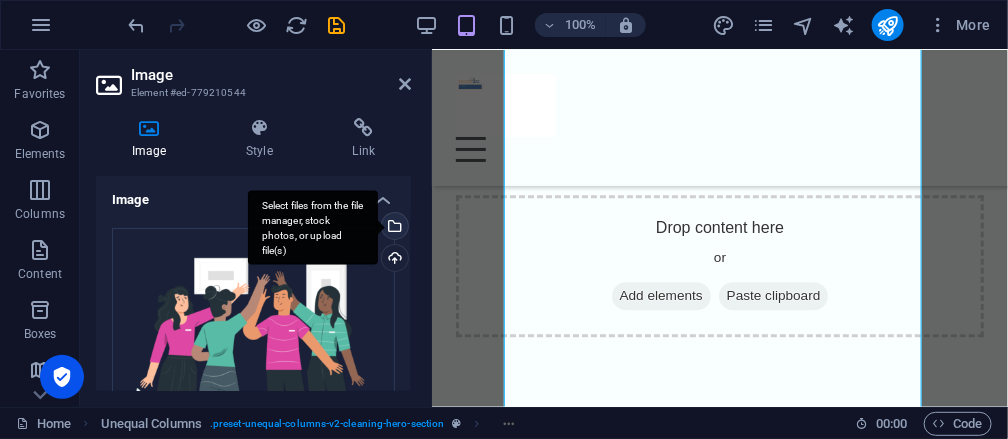 click on "Select files from the file manager, stock photos, or upload file(s)" at bounding box center [393, 228] 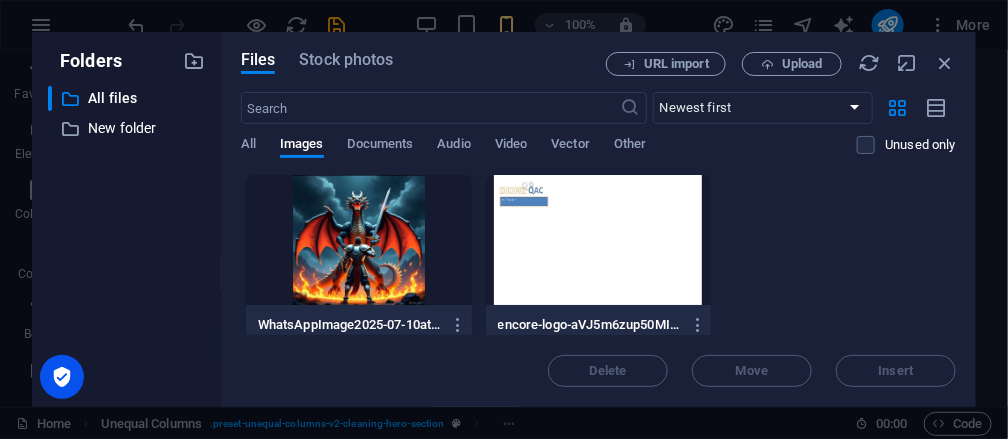 click at bounding box center [359, 240] 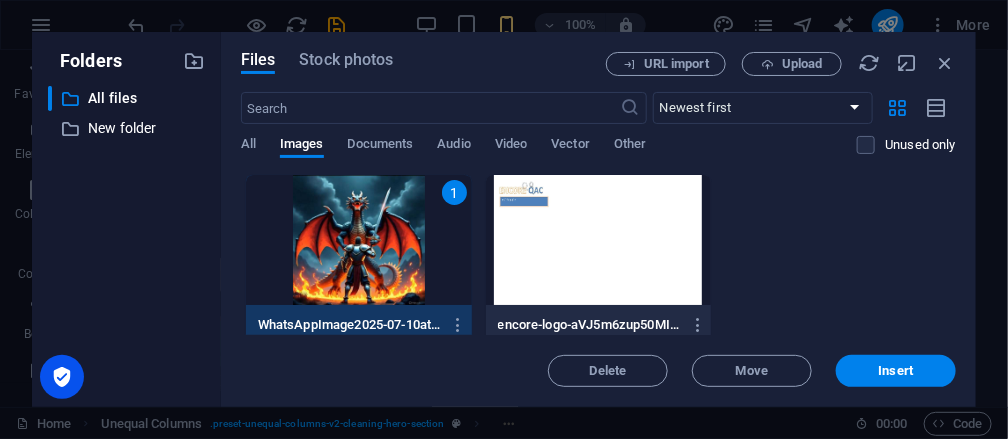 click on "1" at bounding box center (359, 240) 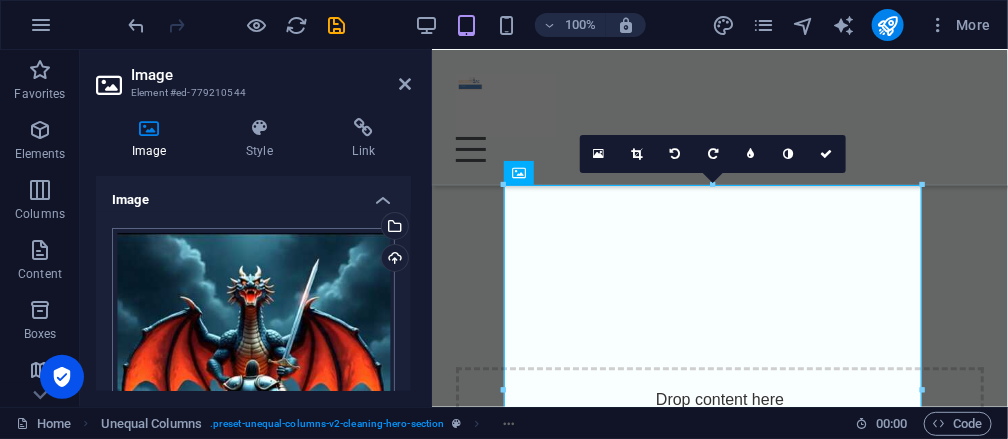 scroll, scrollTop: 100, scrollLeft: 0, axis: vertical 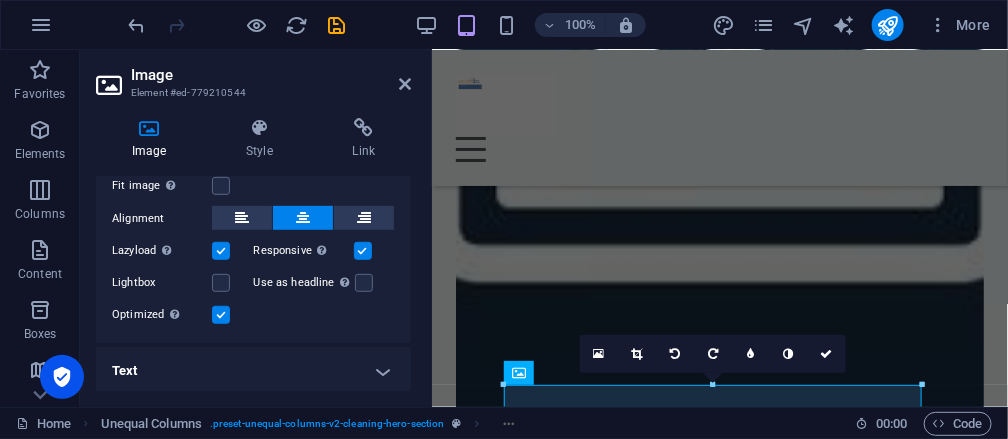 click on "Text" at bounding box center [253, 371] 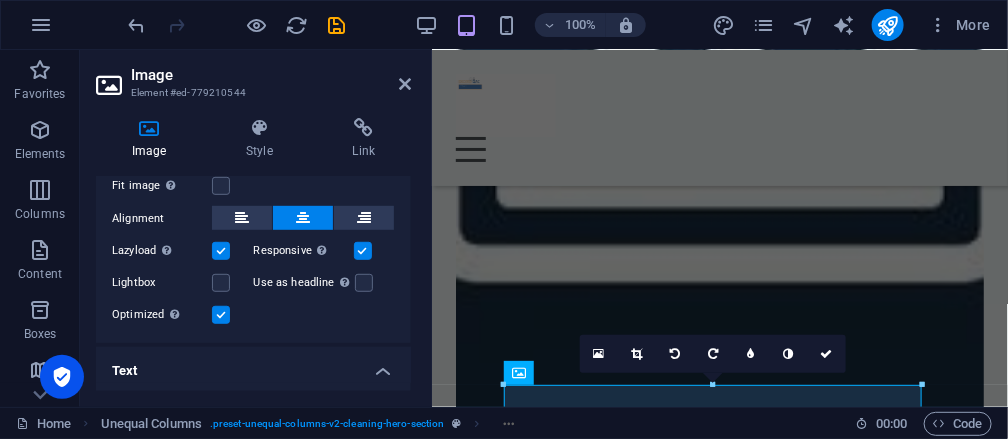 click on "Text" at bounding box center (253, 365) 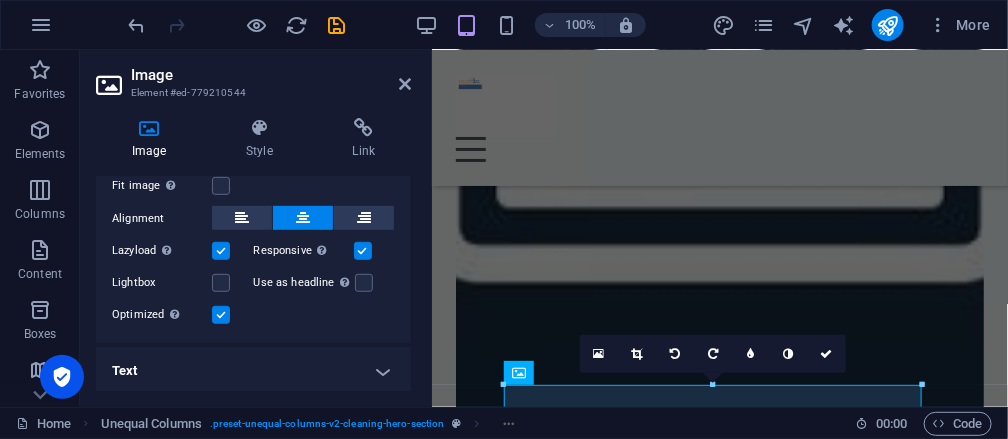 click on "Text" at bounding box center (253, 371) 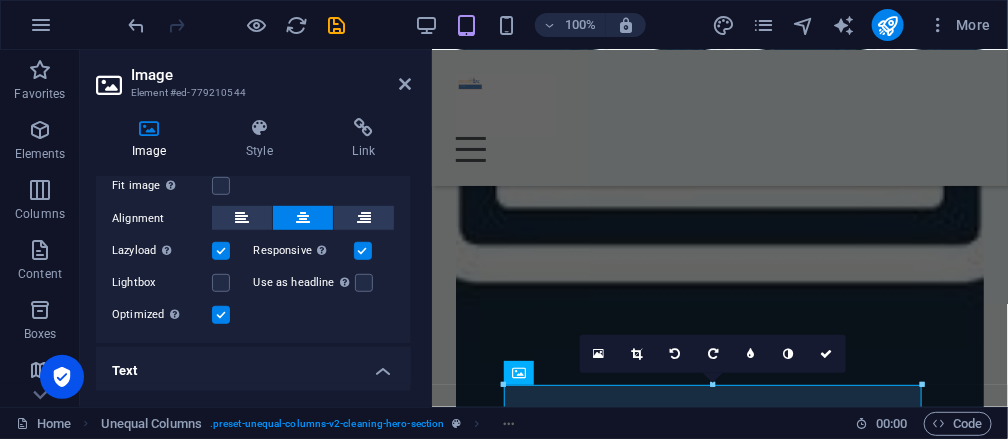 click on "Text" at bounding box center (253, 365) 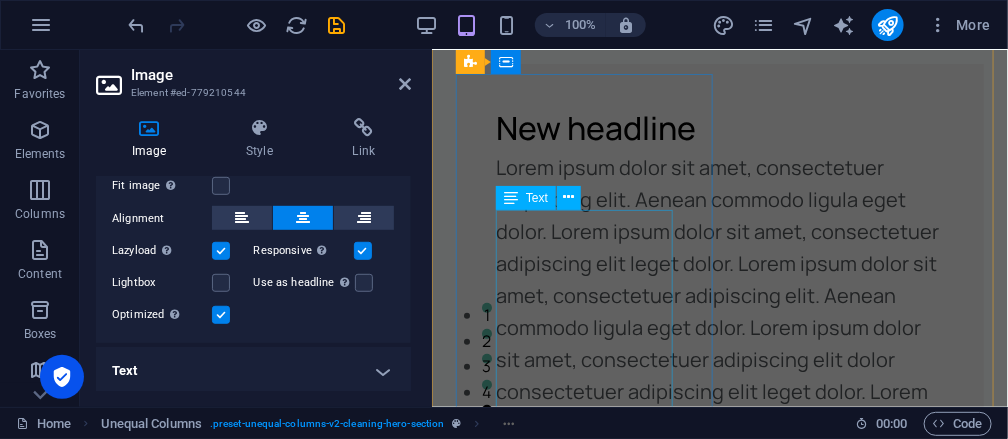 scroll, scrollTop: 35, scrollLeft: 0, axis: vertical 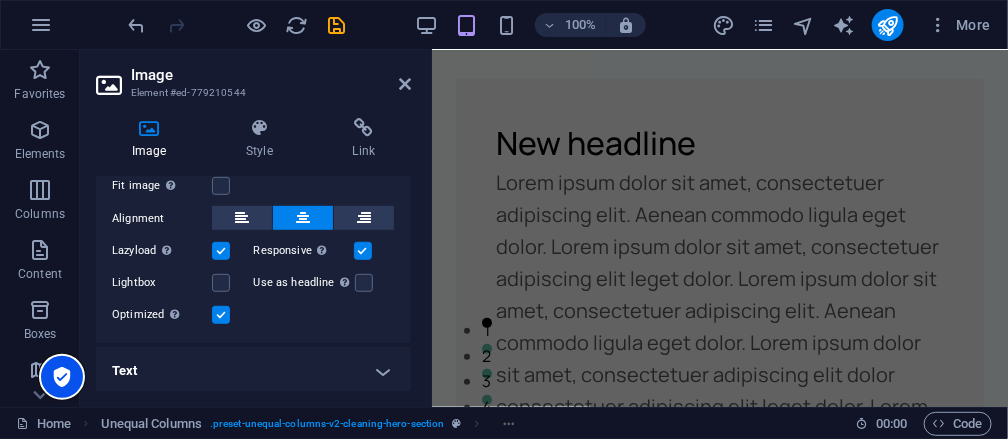 click at bounding box center (62, 377) 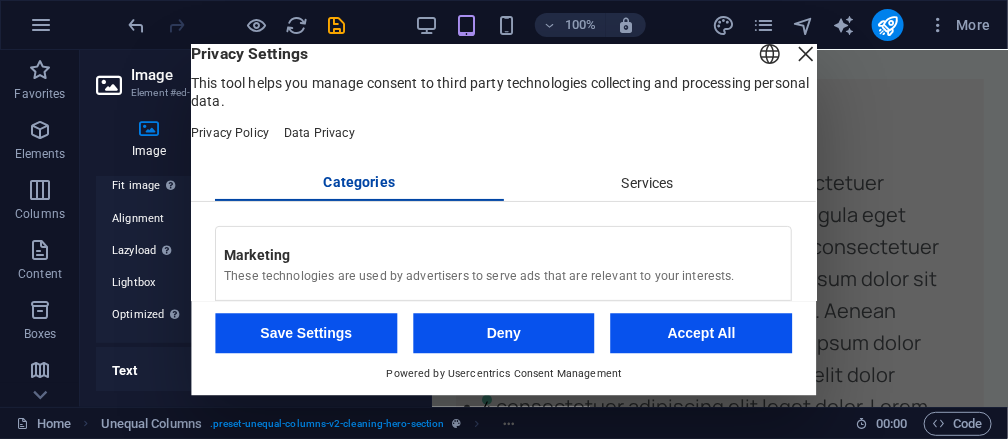 click on "Save Settings" at bounding box center [307, 333] 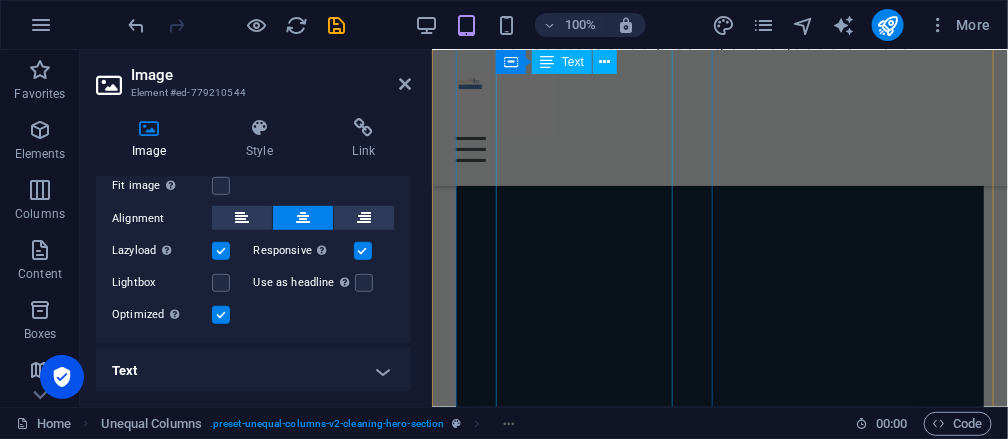 scroll, scrollTop: 0, scrollLeft: 0, axis: both 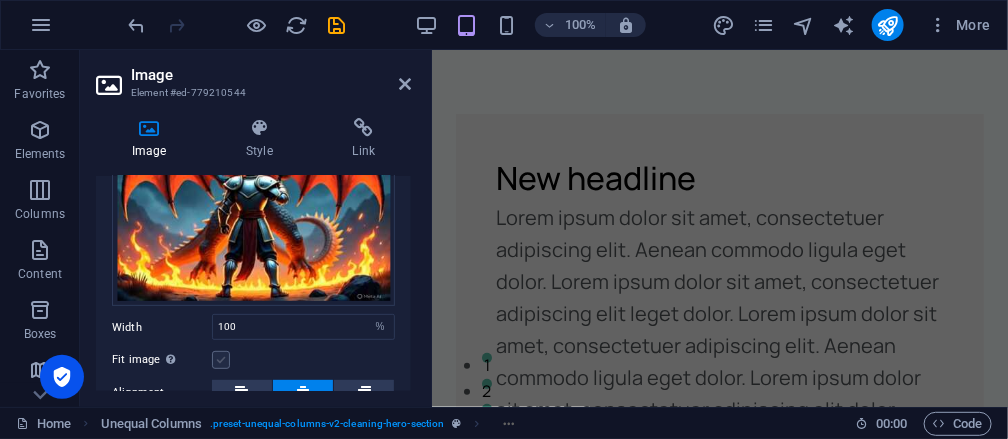 click at bounding box center (221, 360) 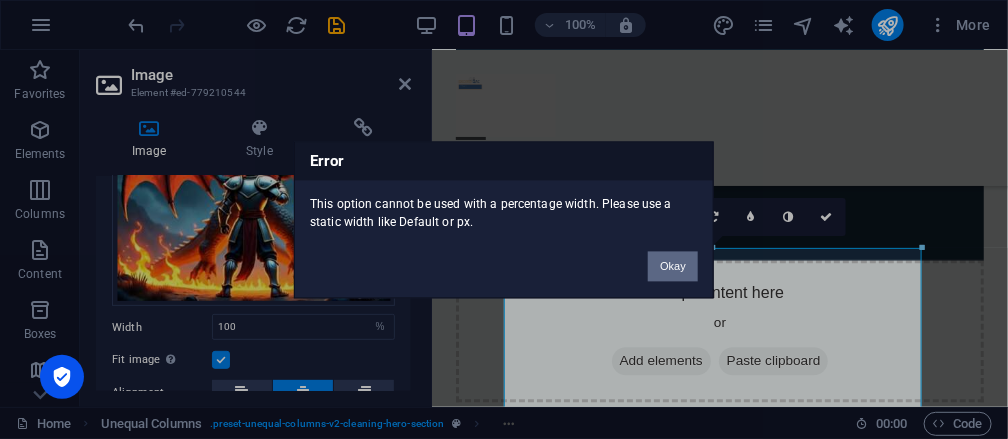 scroll, scrollTop: 1397, scrollLeft: 0, axis: vertical 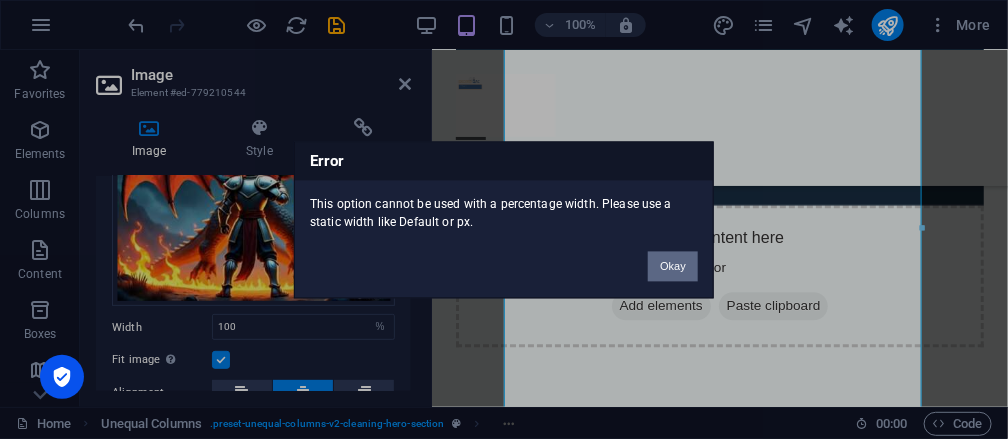 click on "Okay" at bounding box center [673, 266] 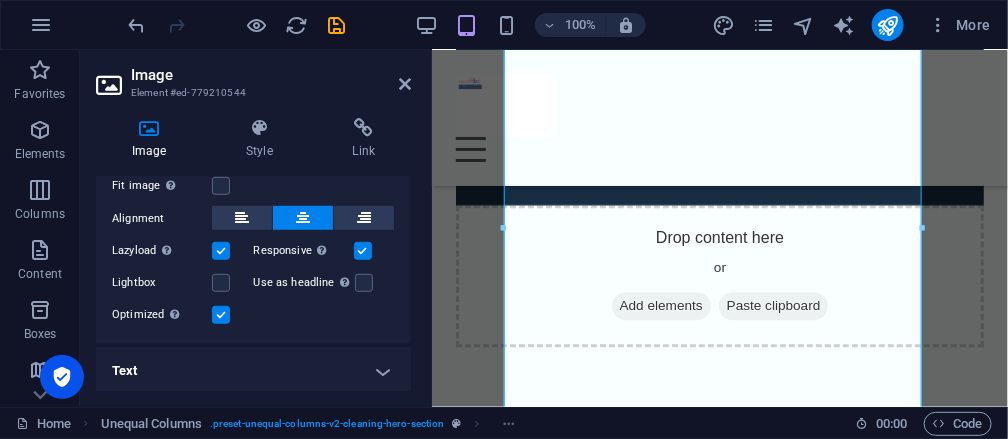 scroll, scrollTop: 274, scrollLeft: 0, axis: vertical 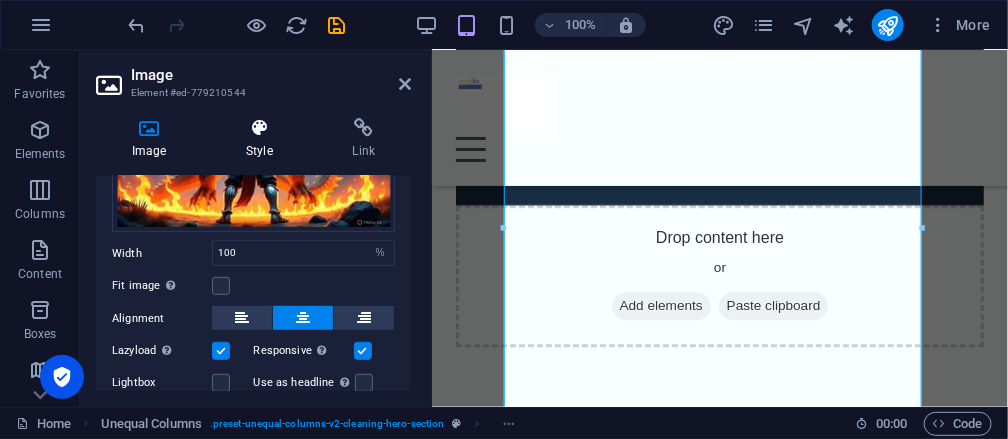 click at bounding box center (259, 128) 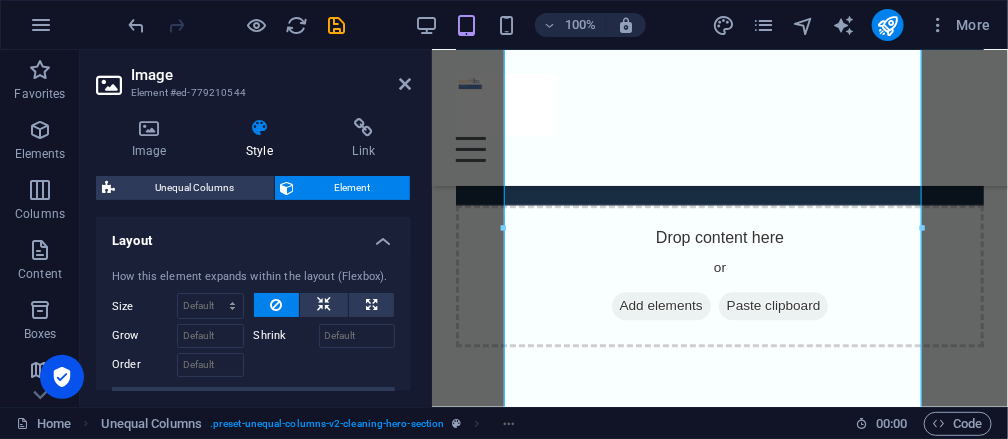 click on "Element" at bounding box center [353, 188] 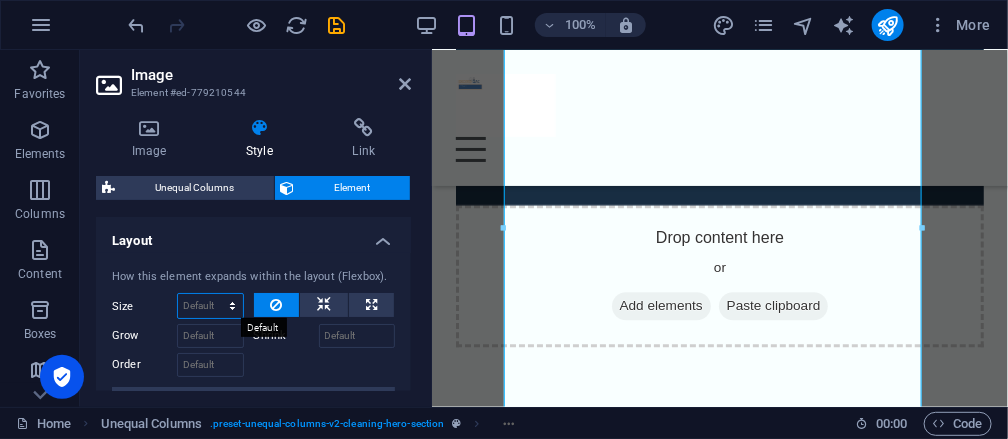 click on "Default auto px % 1/1 1/2 1/3 1/4 1/5 1/6 1/7 1/8 1/9 1/10" at bounding box center (210, 306) 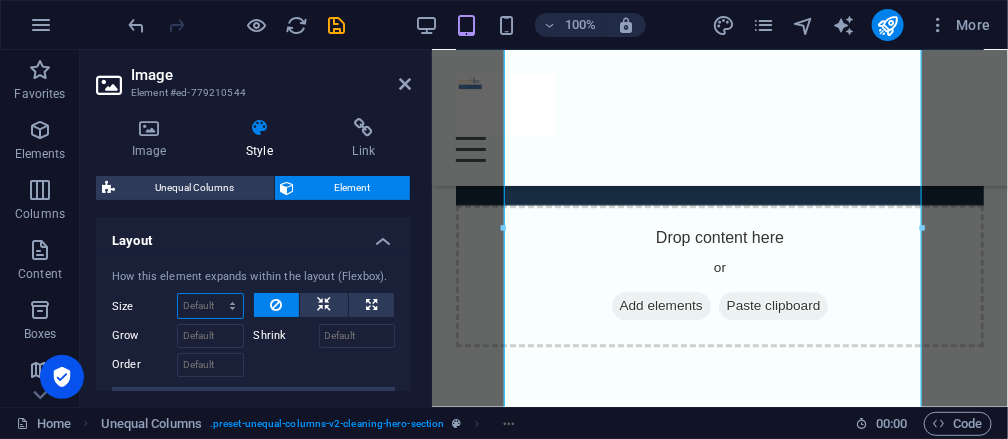 select on "1/3" 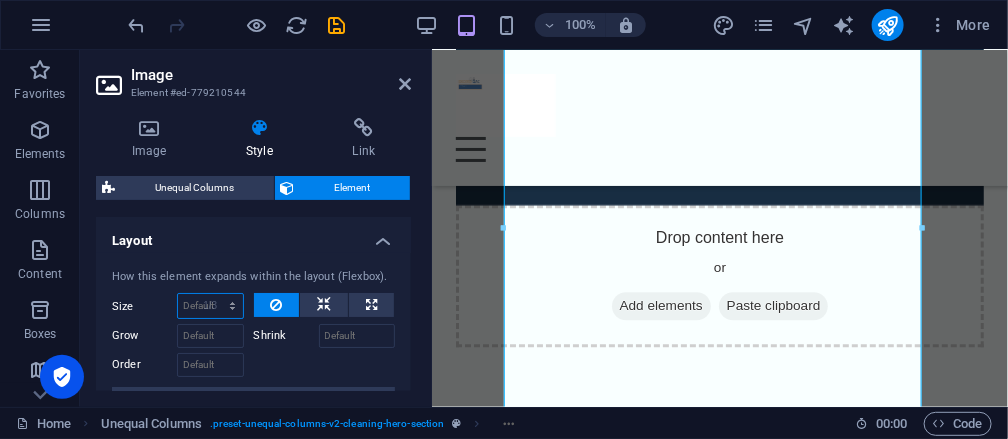 click on "Default auto px % 1/1 1/2 1/3 1/4 1/5 1/6 1/7 1/8 1/9 1/10" at bounding box center (210, 306) 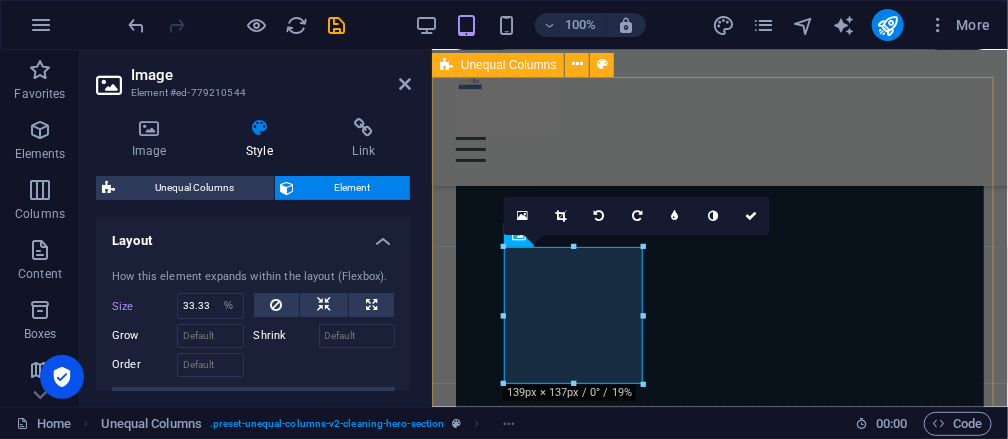 scroll, scrollTop: 1197, scrollLeft: 0, axis: vertical 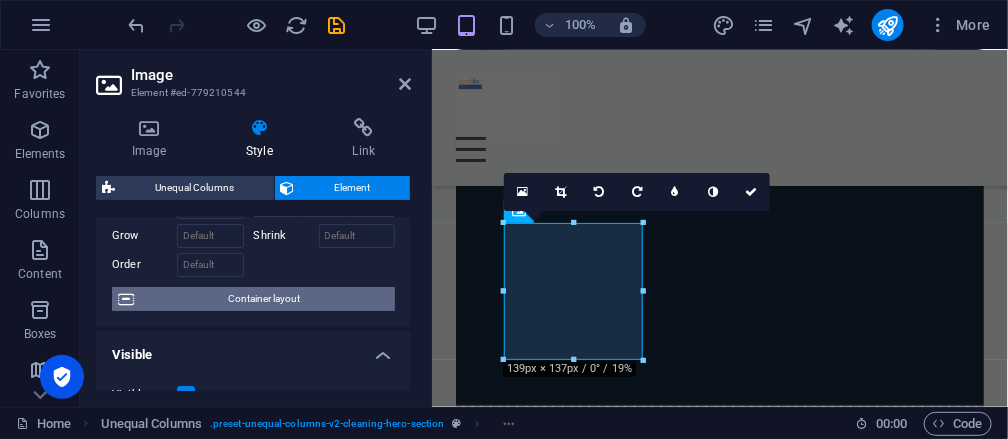 click on "Container layout" at bounding box center (264, 299) 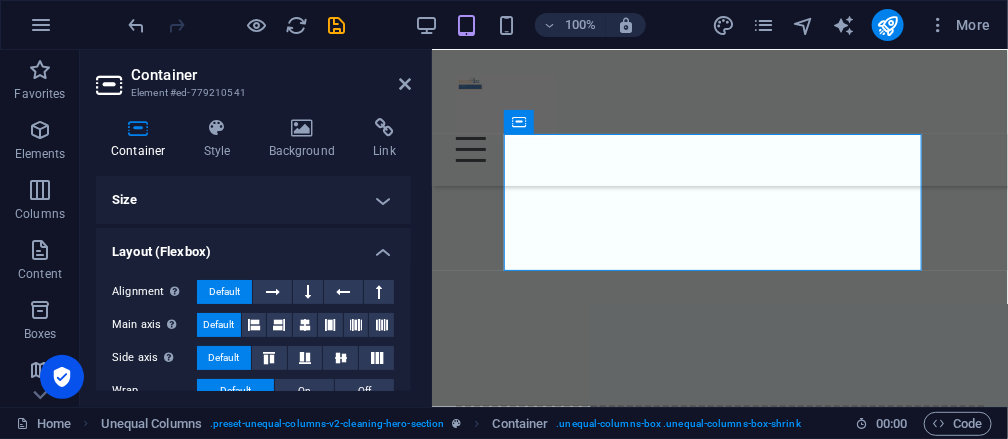 scroll, scrollTop: 1286, scrollLeft: 0, axis: vertical 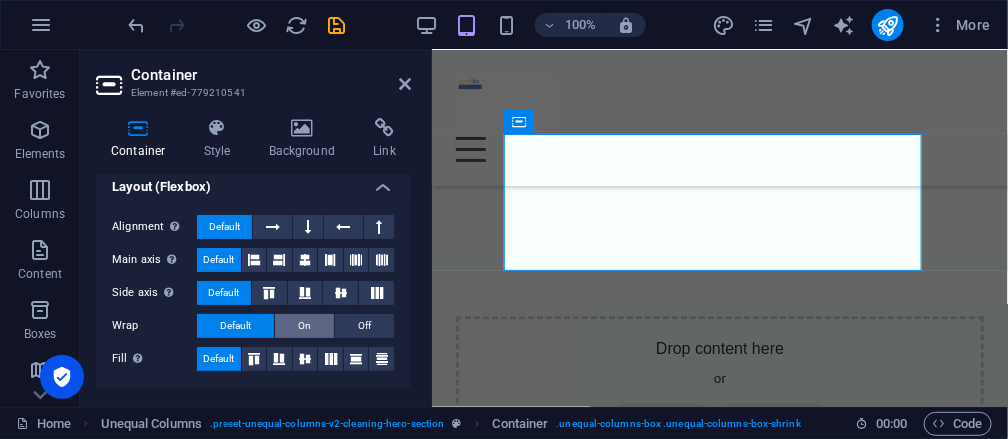 click on "On" at bounding box center (304, 326) 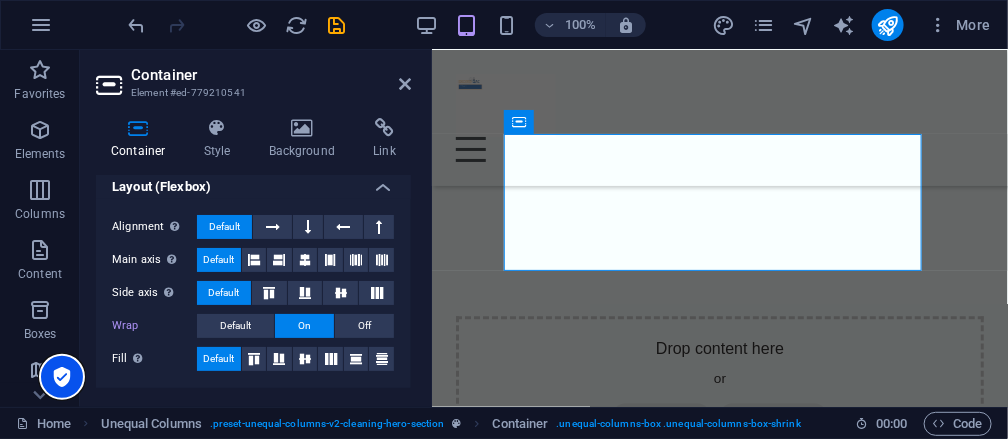 click at bounding box center [62, 377] 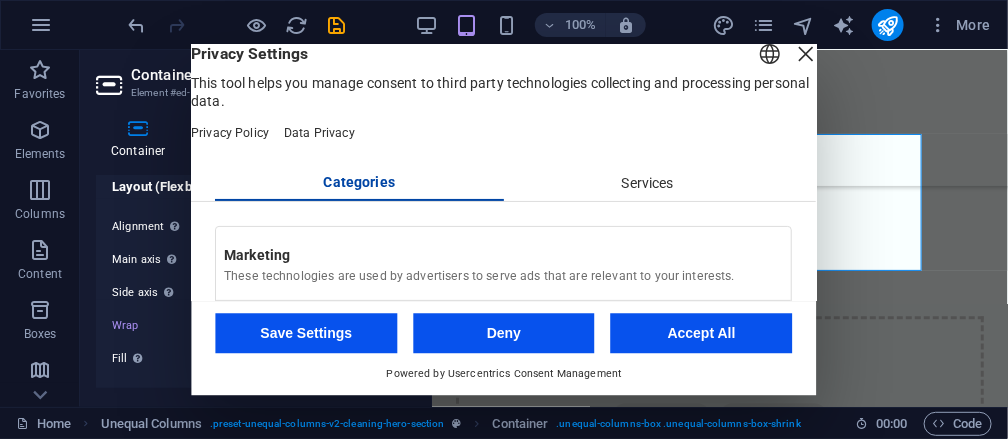 click on "Save Settings" at bounding box center (307, 333) 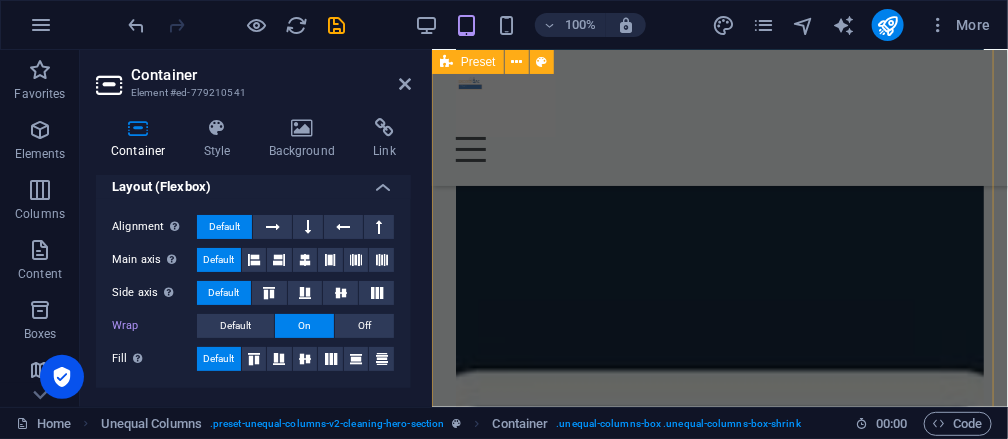 scroll, scrollTop: 600, scrollLeft: 0, axis: vertical 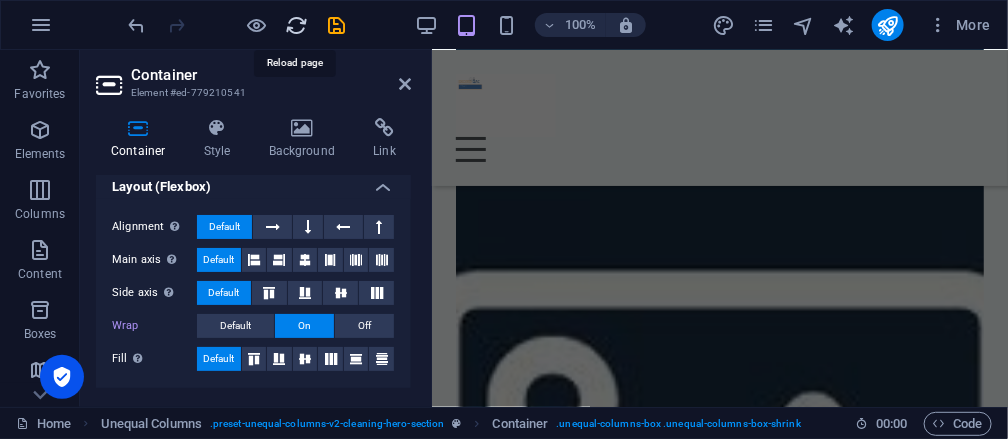 click at bounding box center [297, 25] 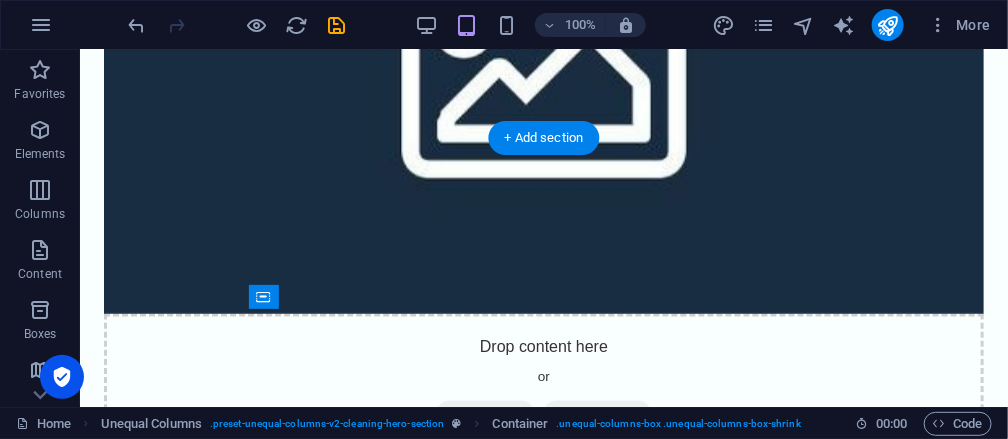 scroll, scrollTop: 551, scrollLeft: 0, axis: vertical 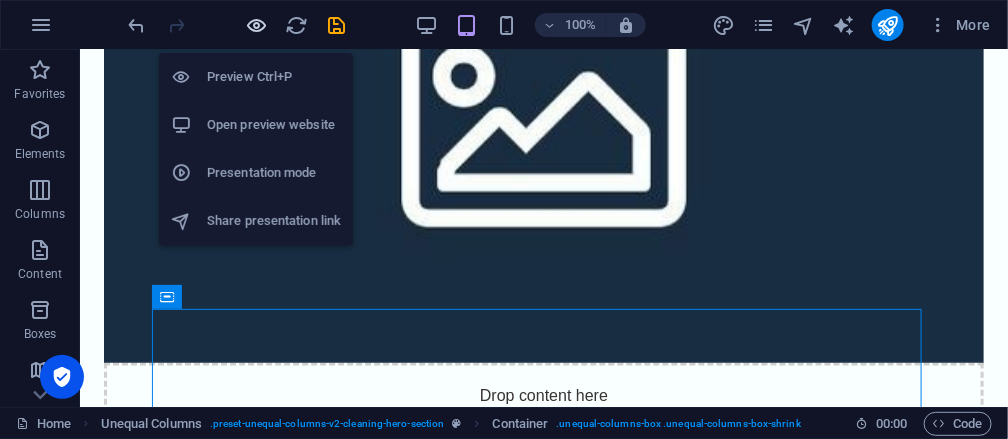 click at bounding box center [257, 25] 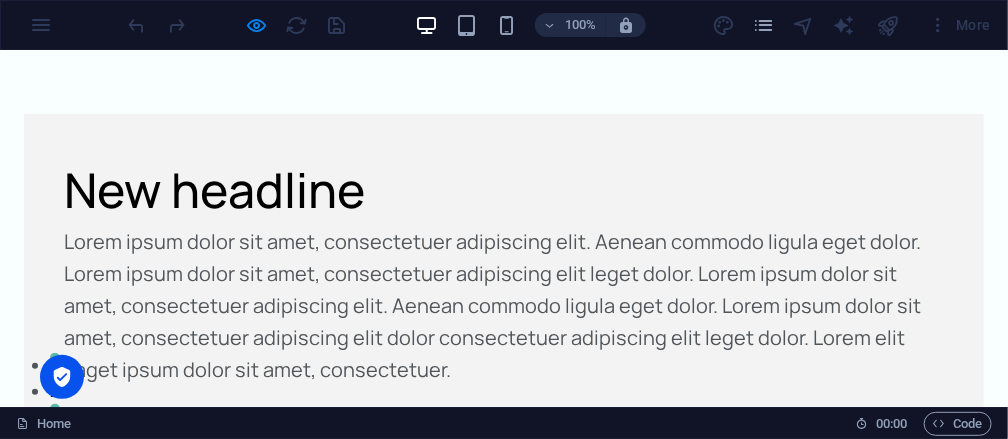scroll, scrollTop: 100, scrollLeft: 0, axis: vertical 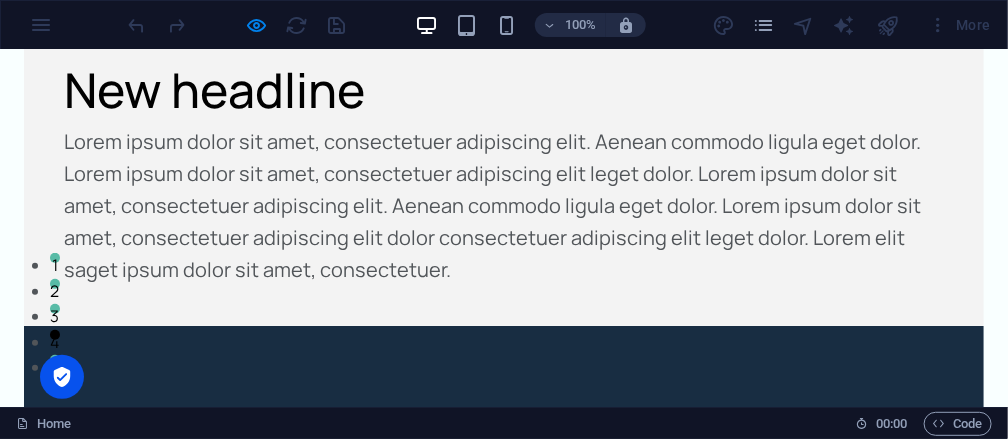 click at bounding box center [504, 577] 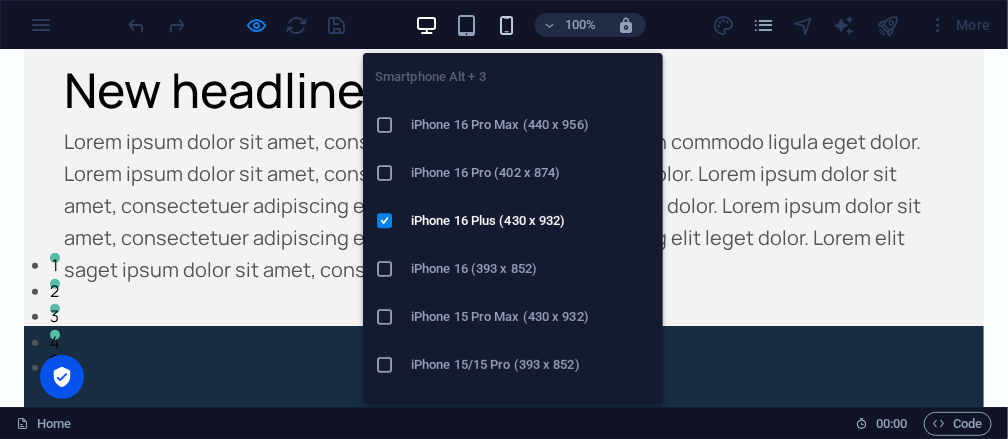 click at bounding box center (506, 25) 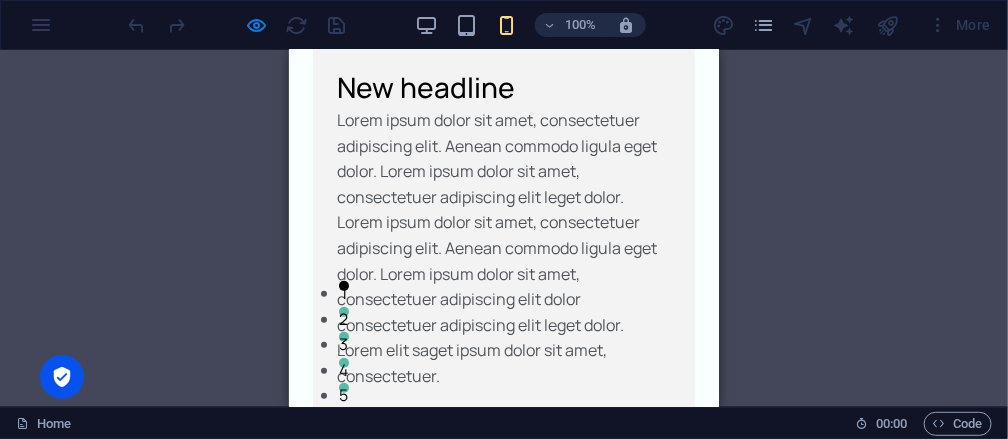 scroll, scrollTop: 0, scrollLeft: 0, axis: both 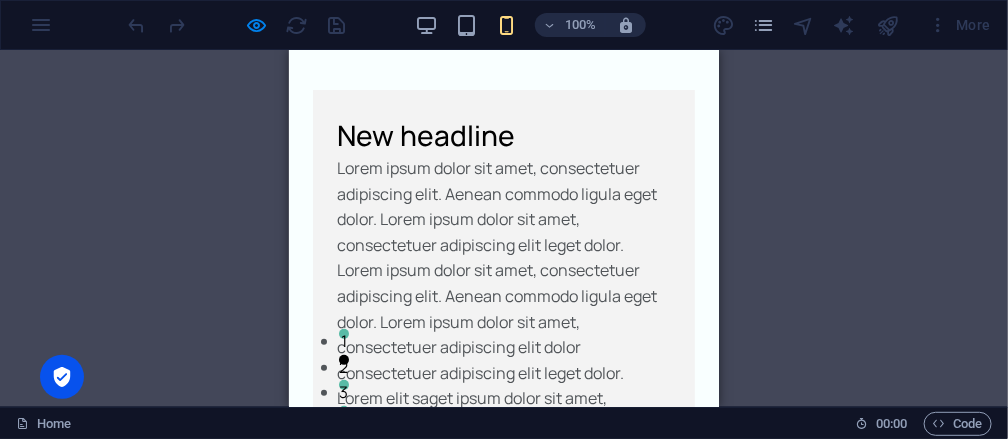 click on "New headline" at bounding box center (503, 134) 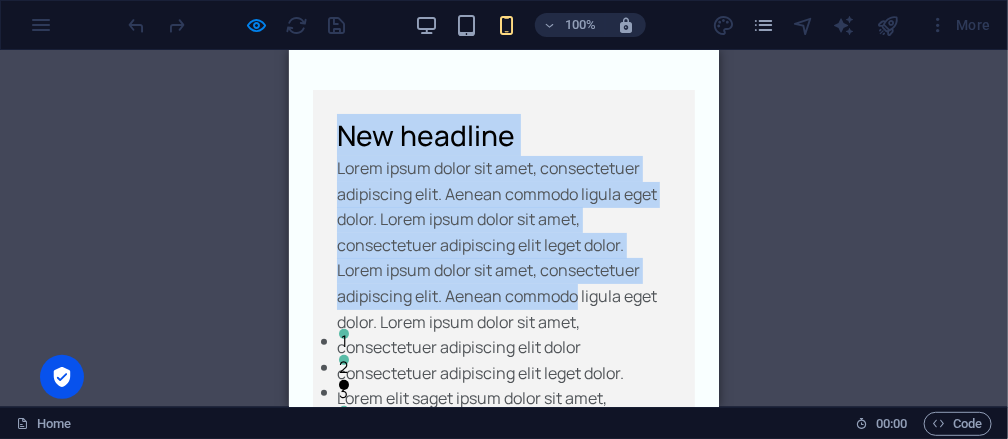 drag, startPoint x: 338, startPoint y: 137, endPoint x: 576, endPoint y: 291, distance: 283.4784 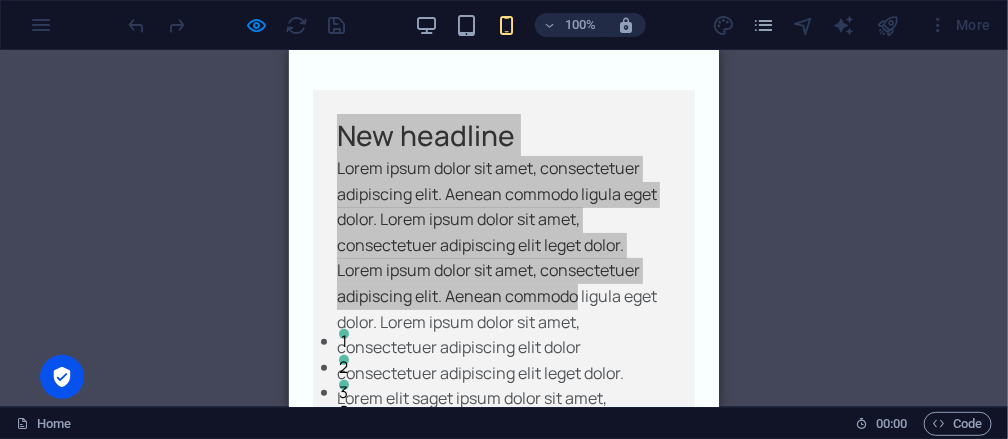 click on "Drag here to replace the existing content. Press “Ctrl” if you want to create a new element.
H1   Unequal Columns   Container   Image   Container   Spacer   Text   Text   Spacer   Menu Bar   Container   Logo   Container   Container   H3   Spacer   Text   Spacer   Icon List   Container   Icon   Container   Icon List   Container   Container   H3   Container   Icon   Icon List   Container   H3   Overlay   Overlay   Overlay   Overlay   Overlay   Overlay   Container   2 columns   Image   2 columns   2 columns   Container   Container   H2   2 columns   Container   Spacer   Text   Spacer   Button   Container   H2   2 columns   Container   Spacer   Text   Container   H2   Text   Slider   Container   Slider   Unequal Columns   Slider   Slider   Container   H4   Text   Container   H2   Spacer   Text   Container   H2   Spacer   Text   Container   Container   Boxes   Container   Boxes   Boxes   Container   Icon   Container   Spacer   Container   Boxes   Container   Container   Container   H4" at bounding box center [504, 228] 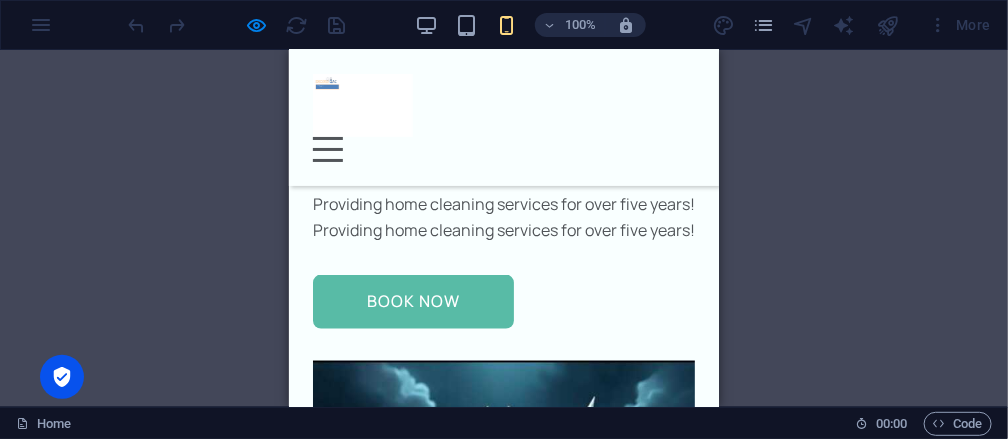 scroll, scrollTop: 700, scrollLeft: 0, axis: vertical 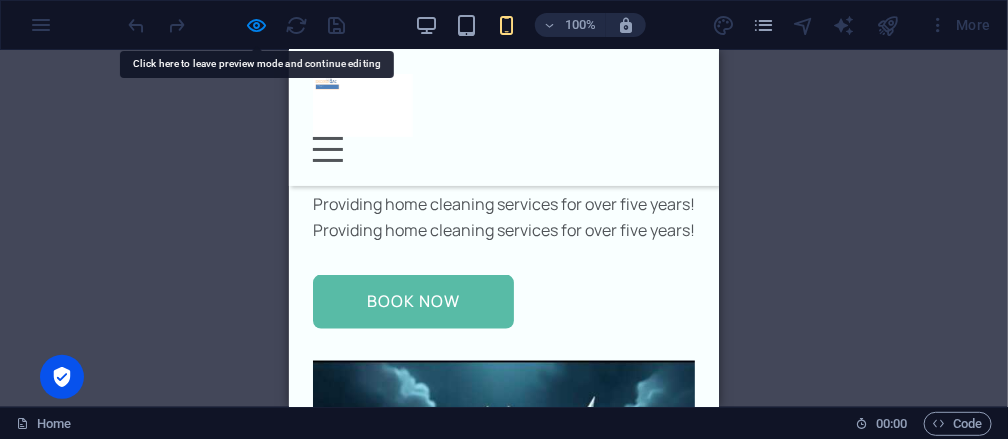 click on "Enjoy a unique cleaning experience" at bounding box center (503, 119) 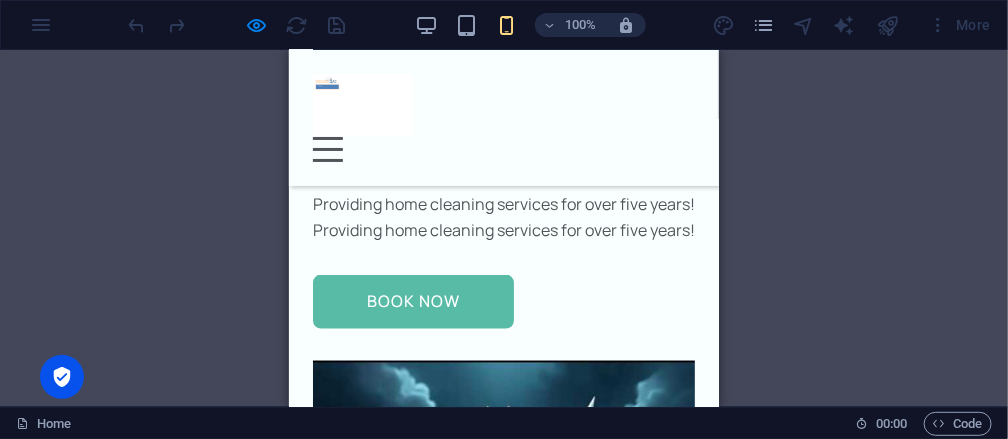 scroll, scrollTop: 500, scrollLeft: 0, axis: vertical 